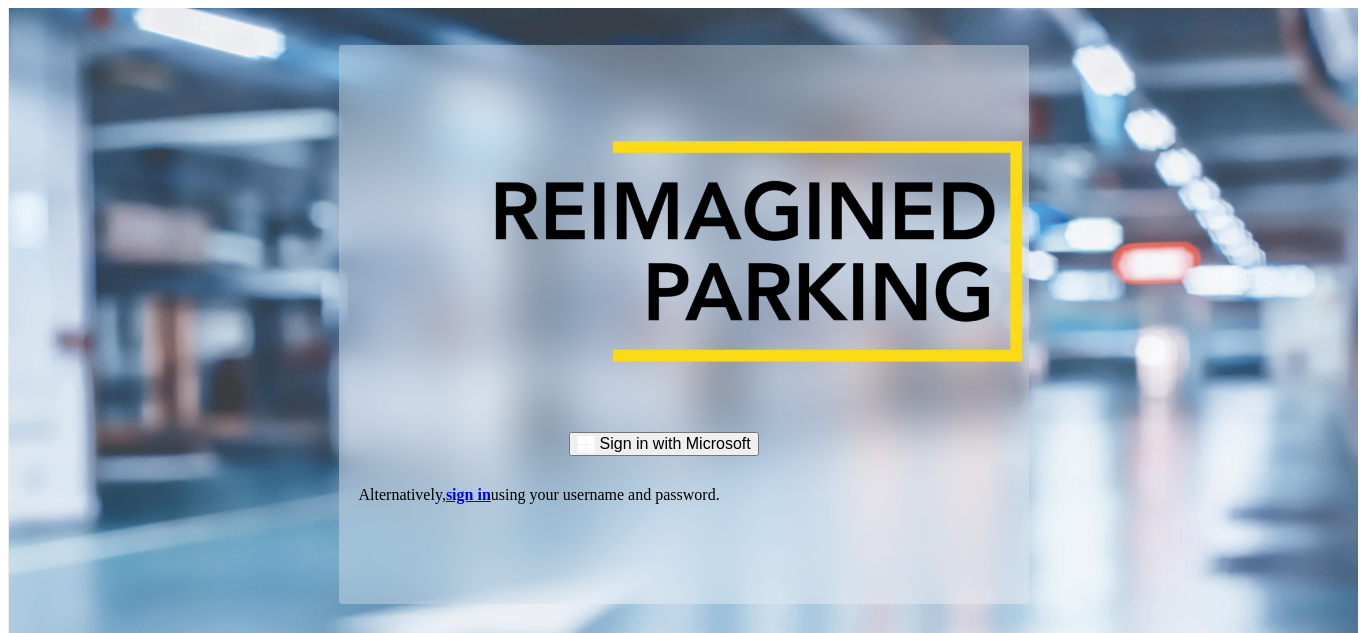 scroll, scrollTop: 0, scrollLeft: 0, axis: both 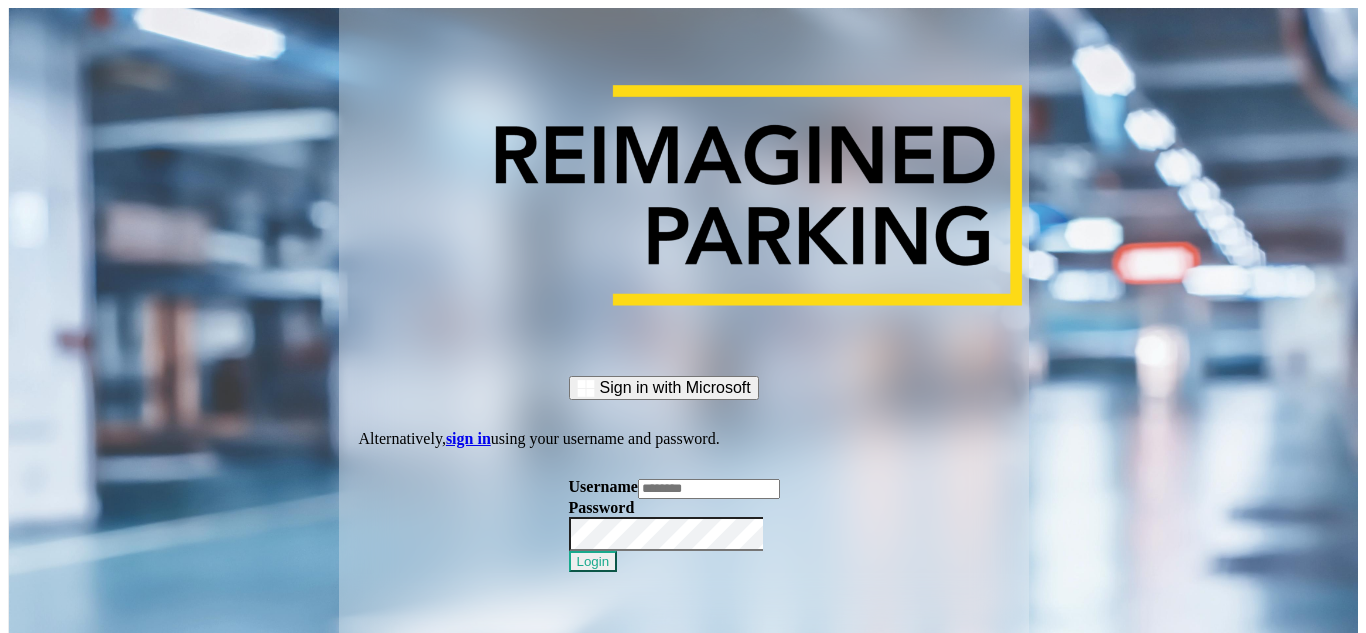 click at bounding box center (709, 489) 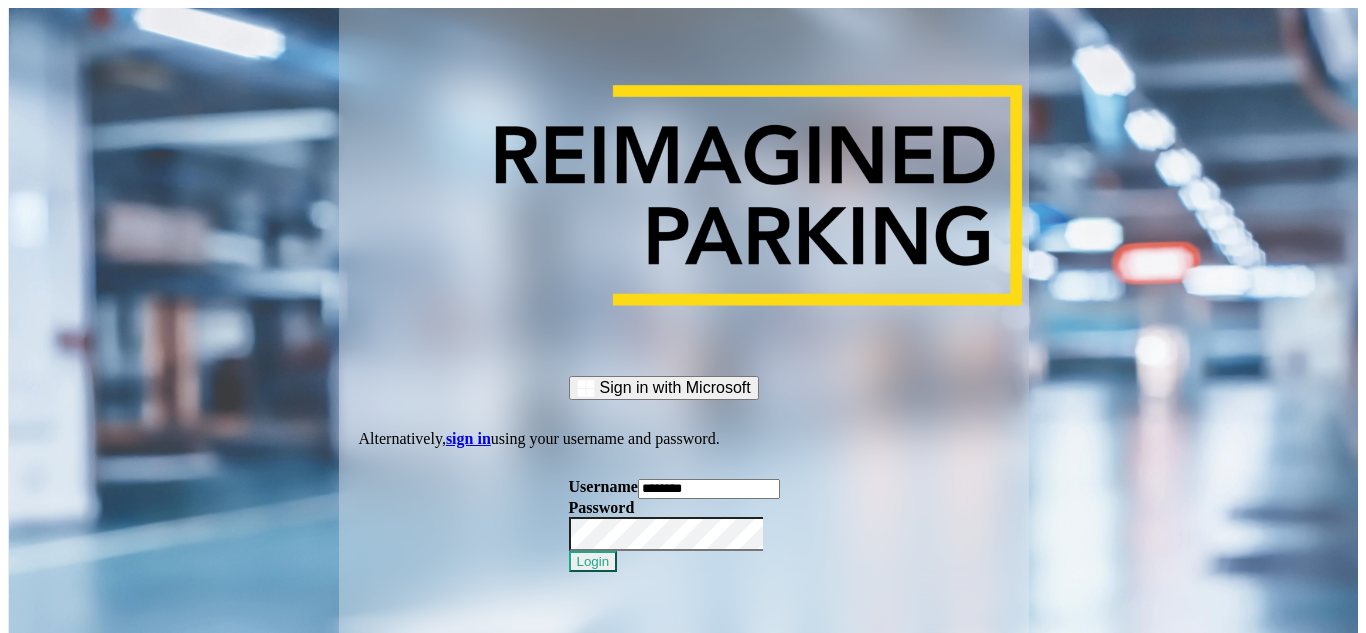 type on "********" 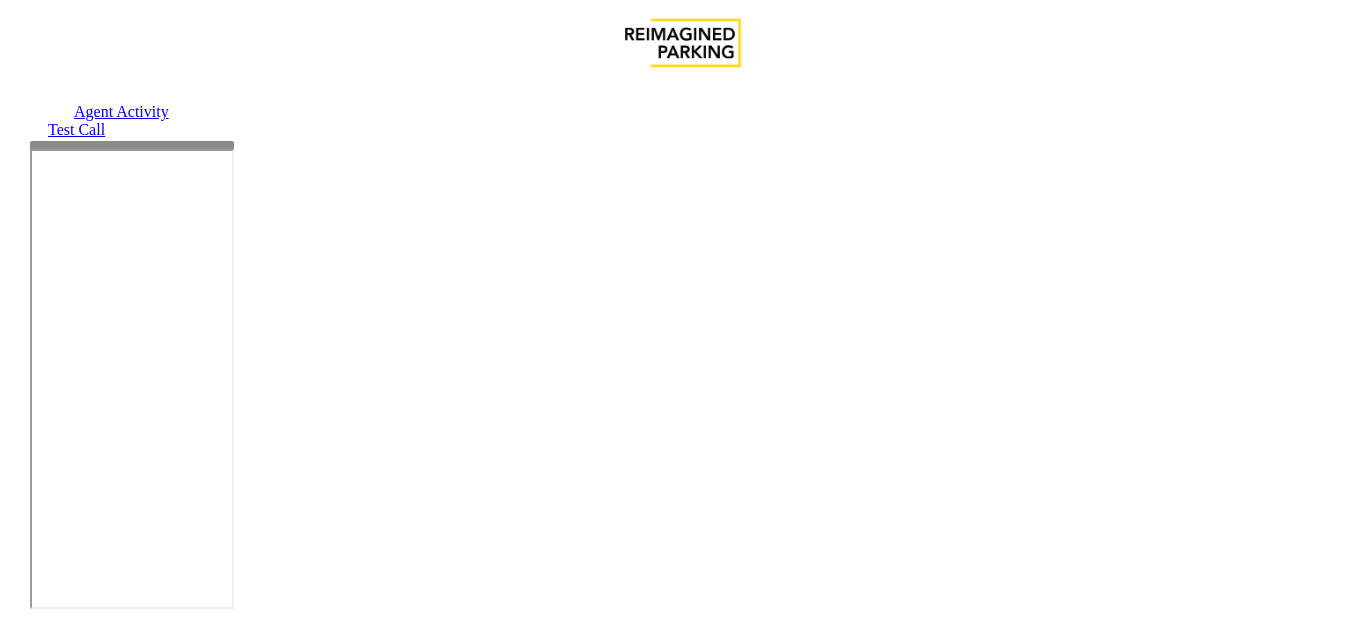 click on "×" at bounding box center [20, 1262] 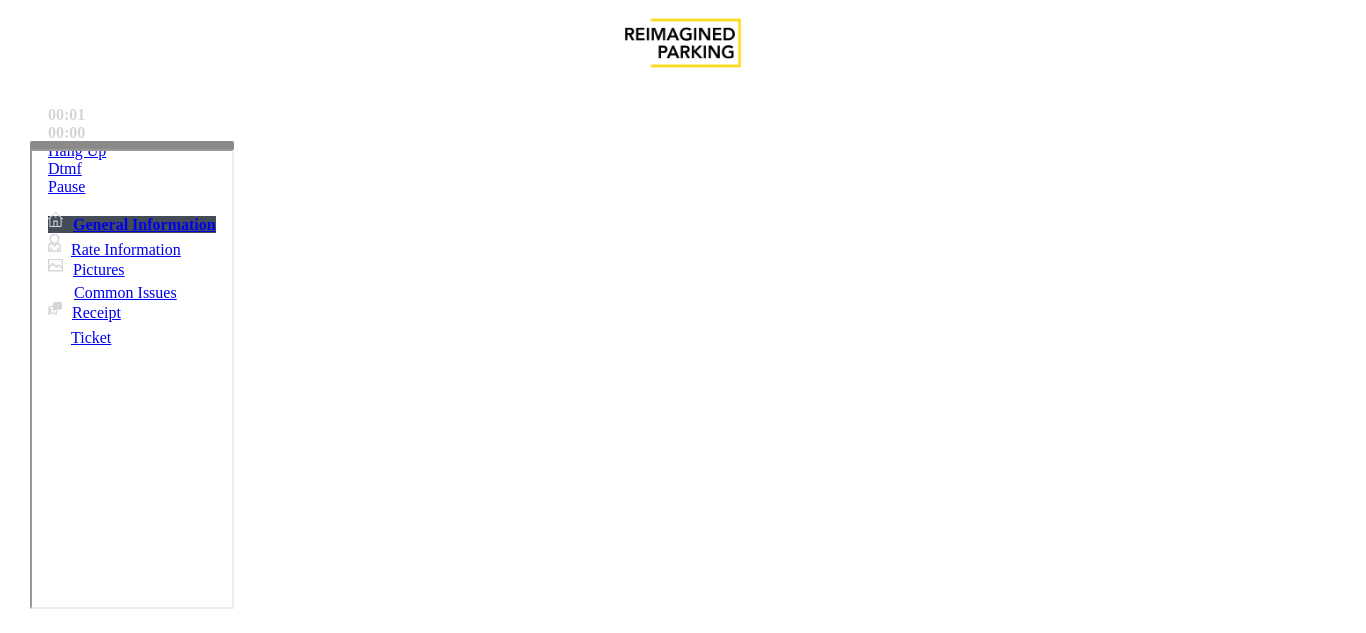 scroll, scrollTop: 1000, scrollLeft: 0, axis: vertical 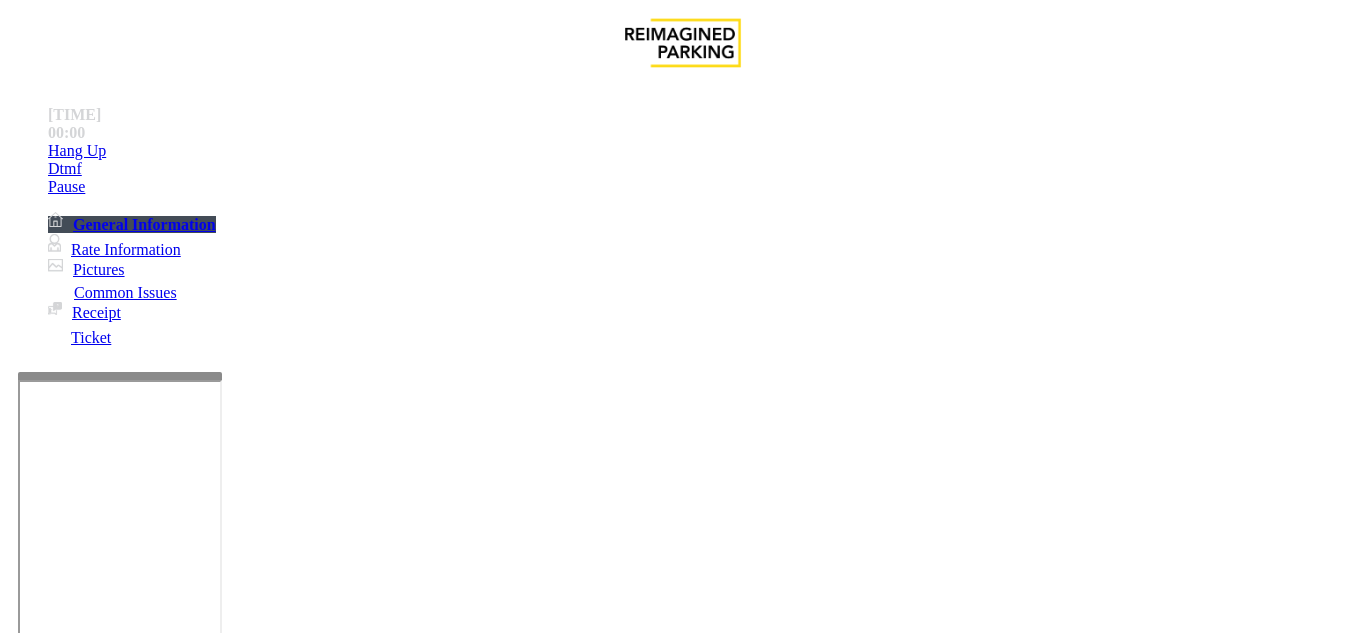 click at bounding box center (120, 608) 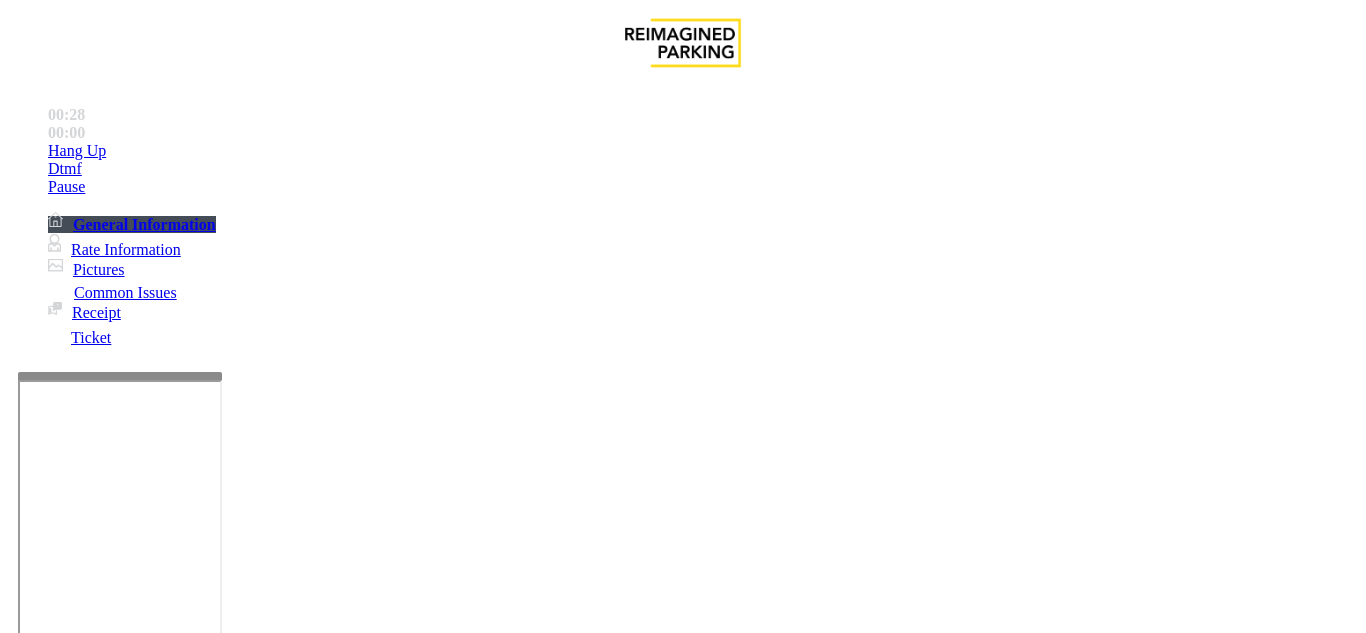 click on "Payment Issue" at bounding box center (167, 1286) 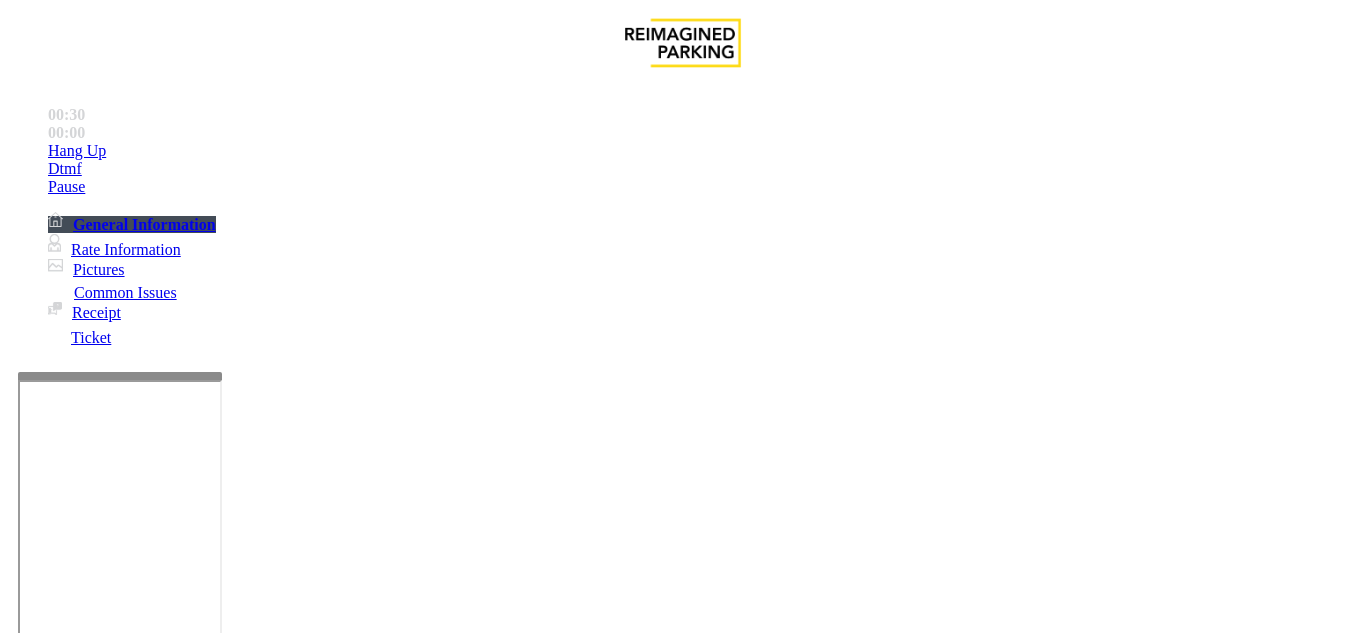 click on "Credit Card Not Reading" at bounding box center [296, 1286] 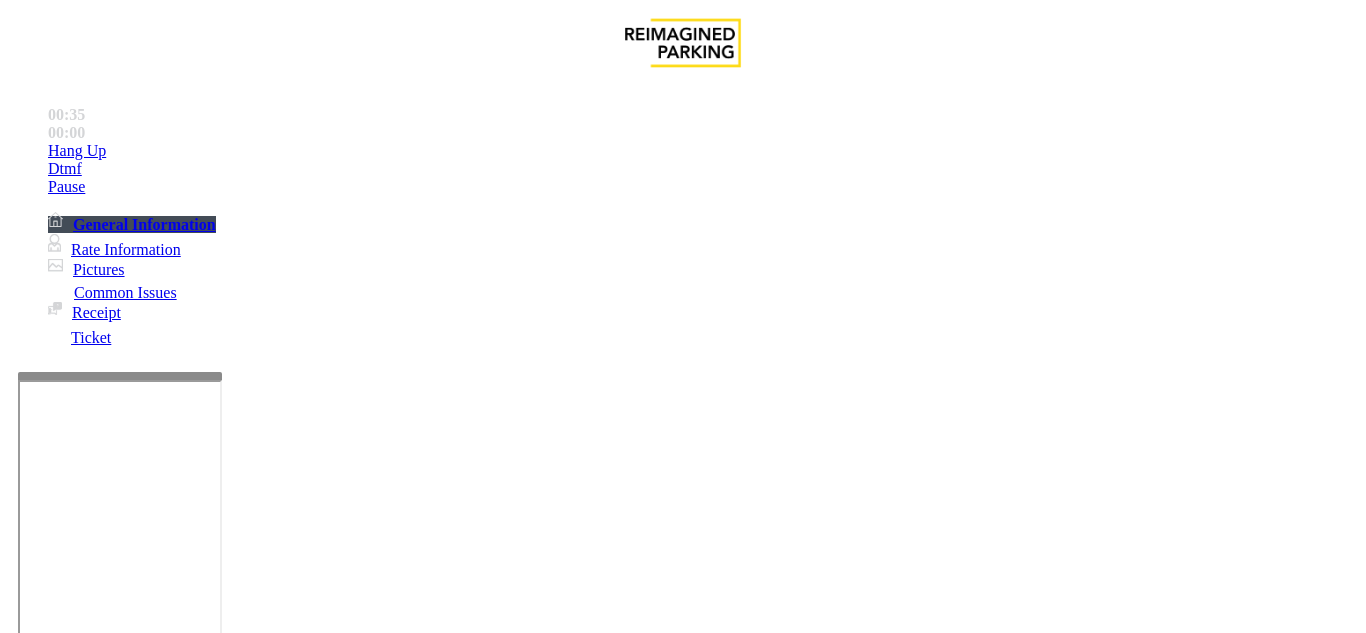 scroll, scrollTop: 0, scrollLeft: 0, axis: both 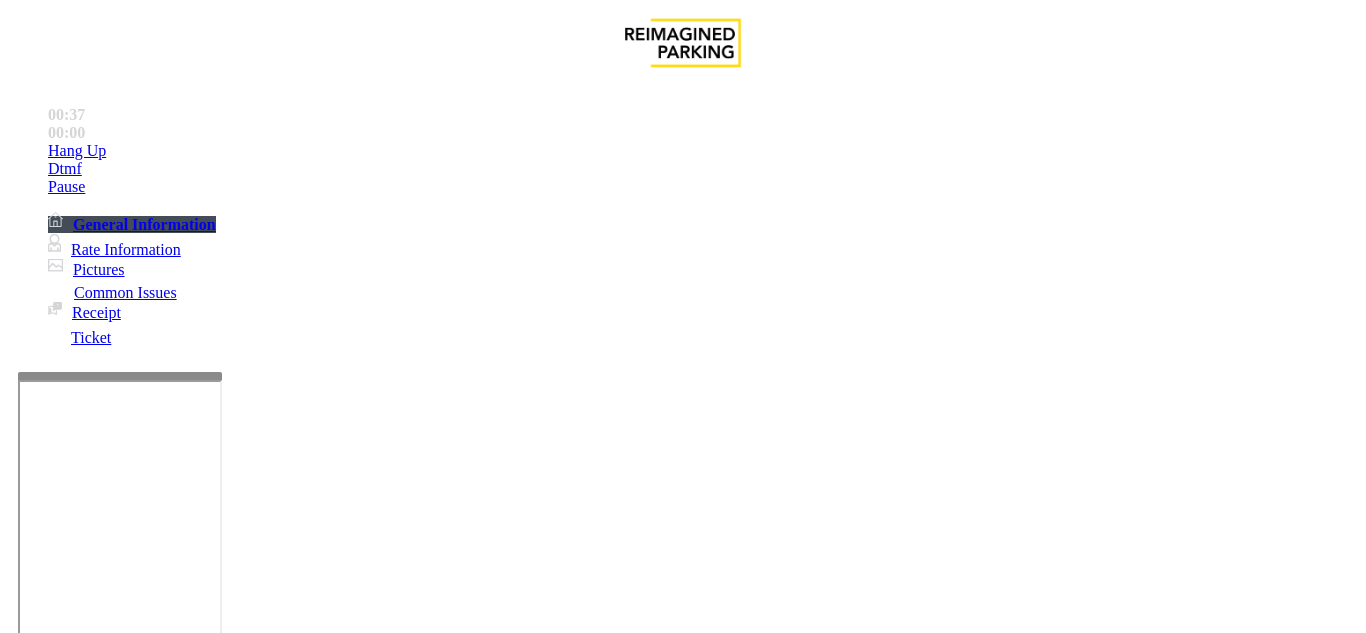 drag, startPoint x: 267, startPoint y: 156, endPoint x: 521, endPoint y: 174, distance: 254.637 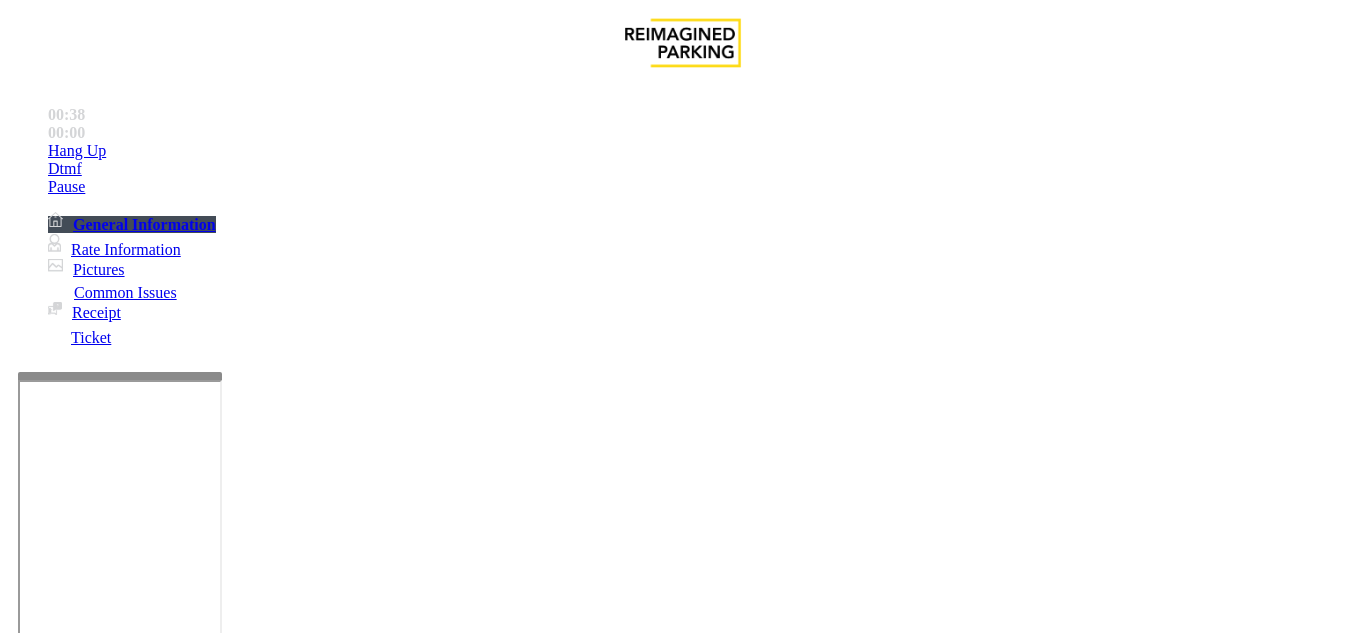 scroll, scrollTop: 217, scrollLeft: 0, axis: vertical 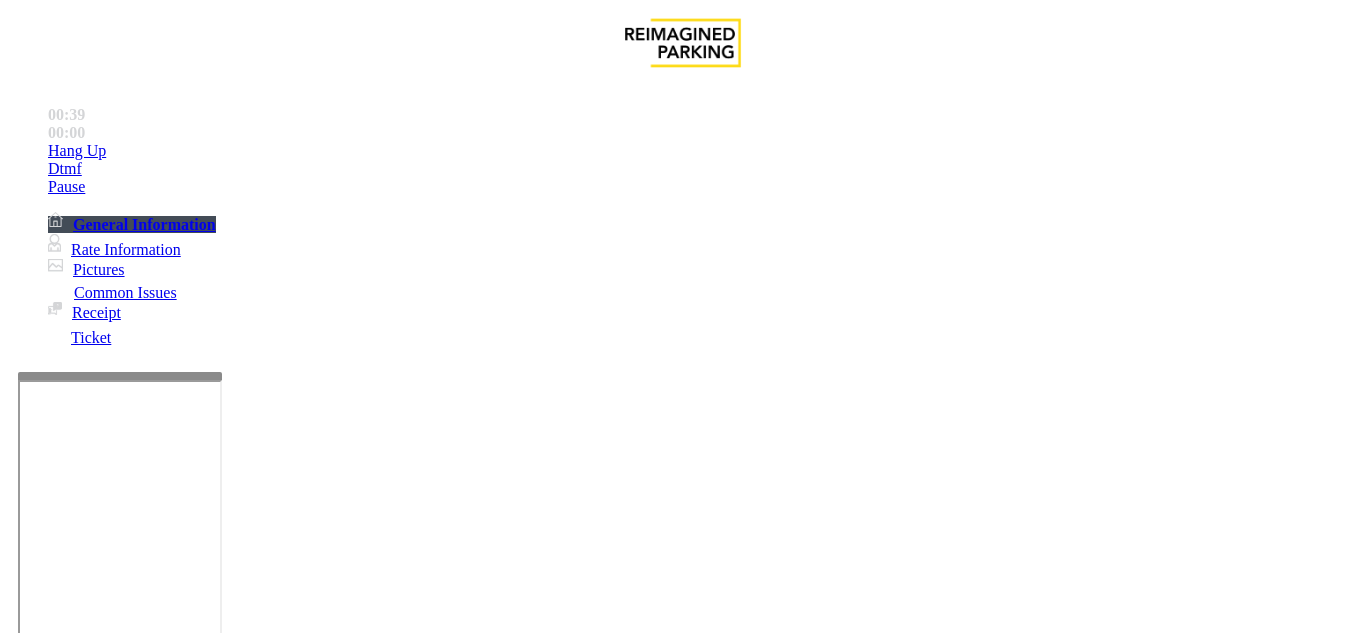 click at bounding box center (221, 1634) 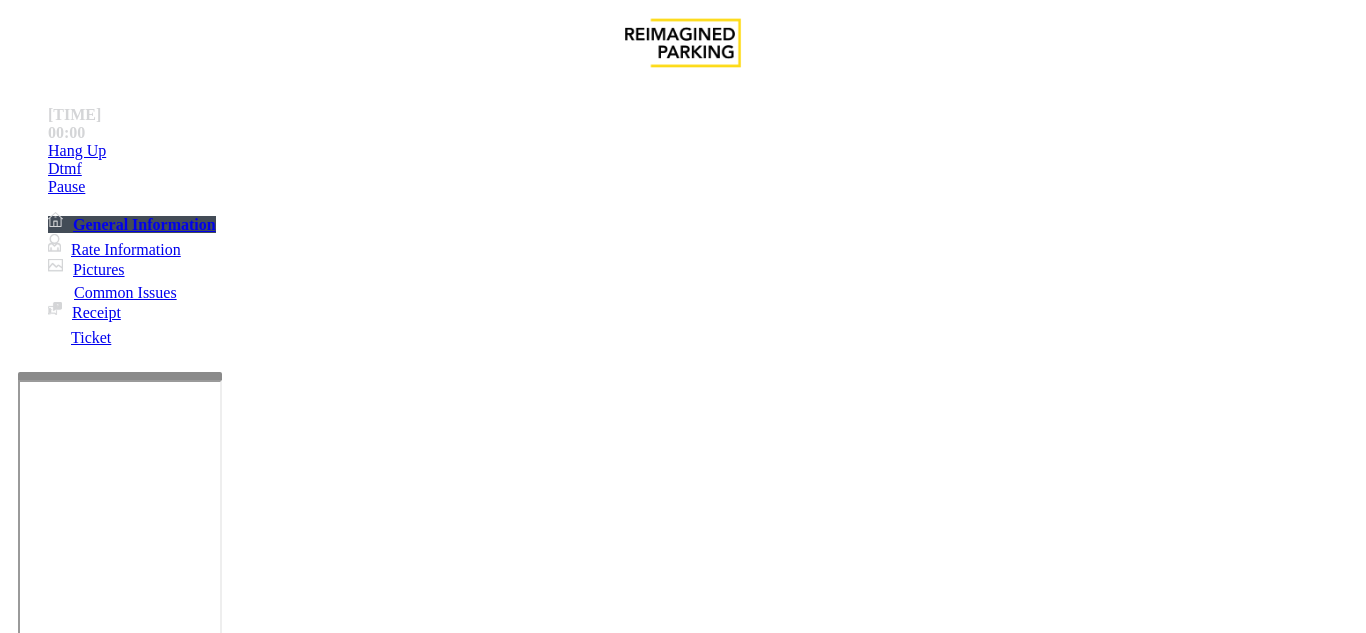 drag, startPoint x: 324, startPoint y: 392, endPoint x: 466, endPoint y: 392, distance: 142 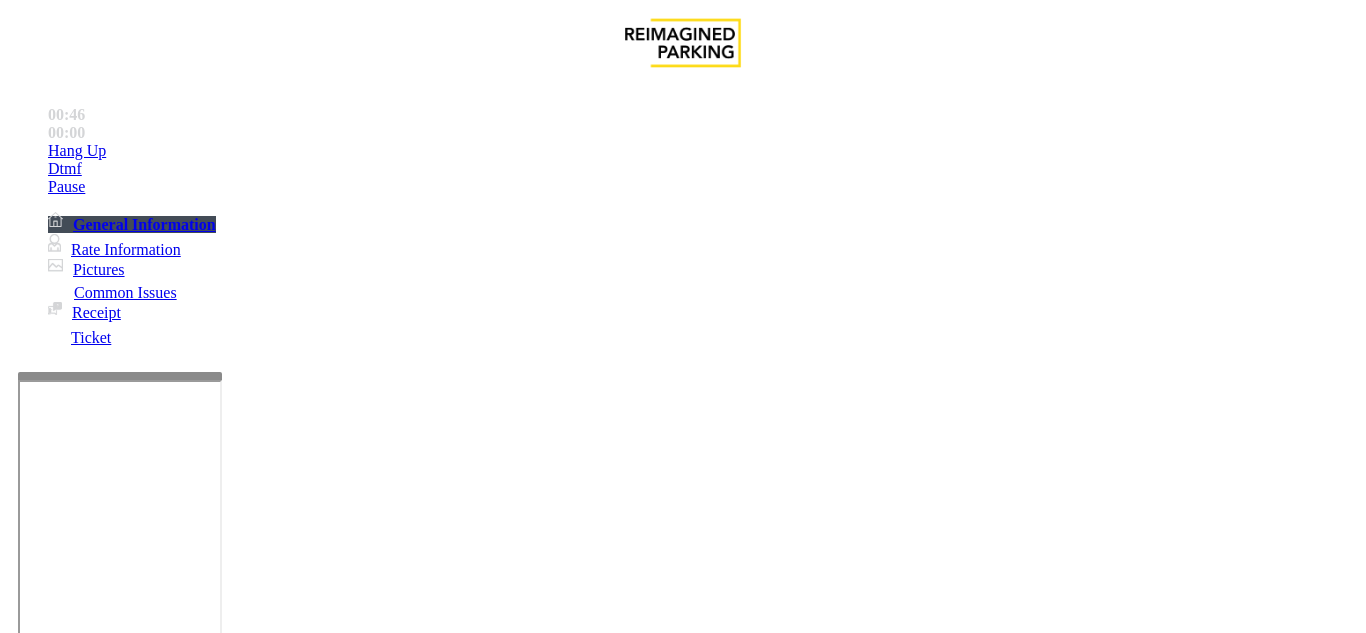 drag, startPoint x: 315, startPoint y: 422, endPoint x: 276, endPoint y: 440, distance: 42.953465 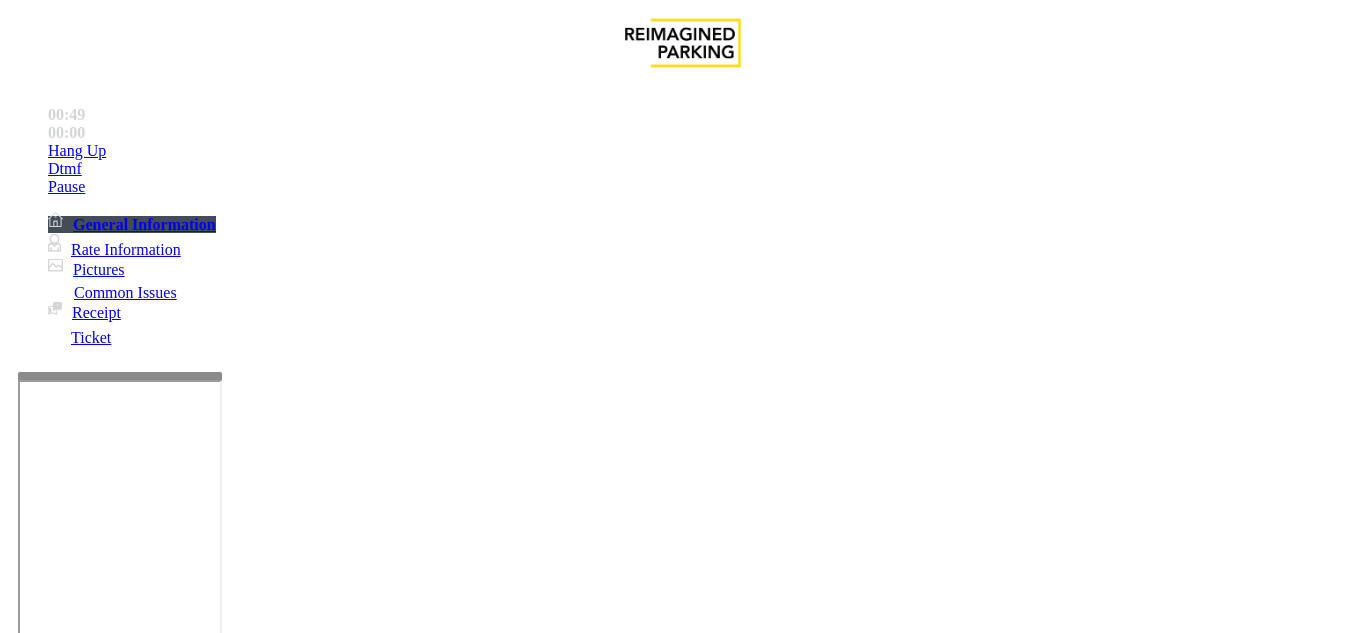 scroll, scrollTop: 800, scrollLeft: 0, axis: vertical 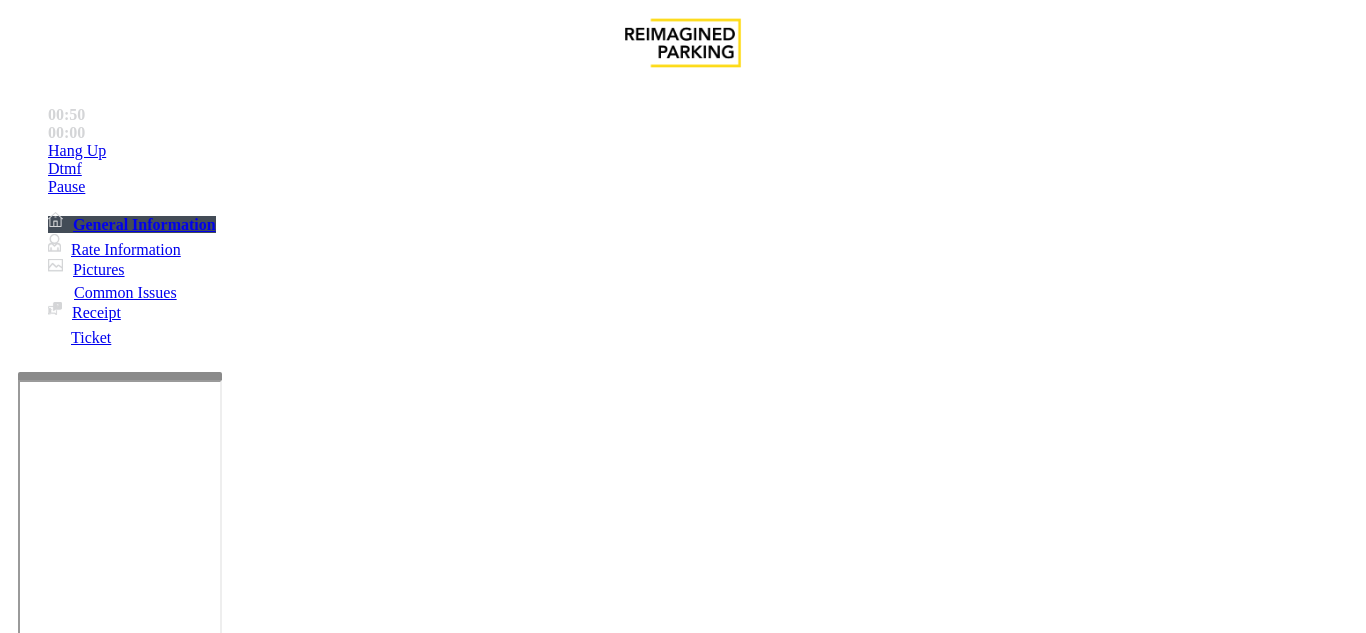 click on "Vend Gate" at bounding box center (69, 1727) 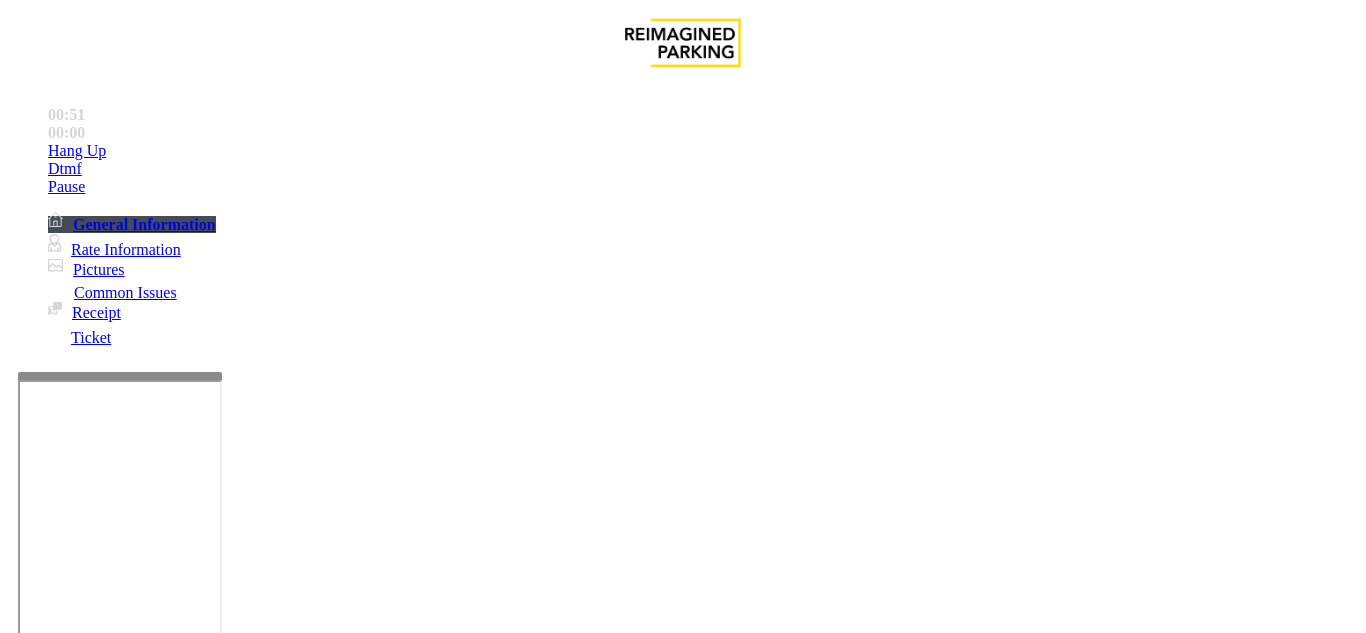 scroll, scrollTop: 148, scrollLeft: 0, axis: vertical 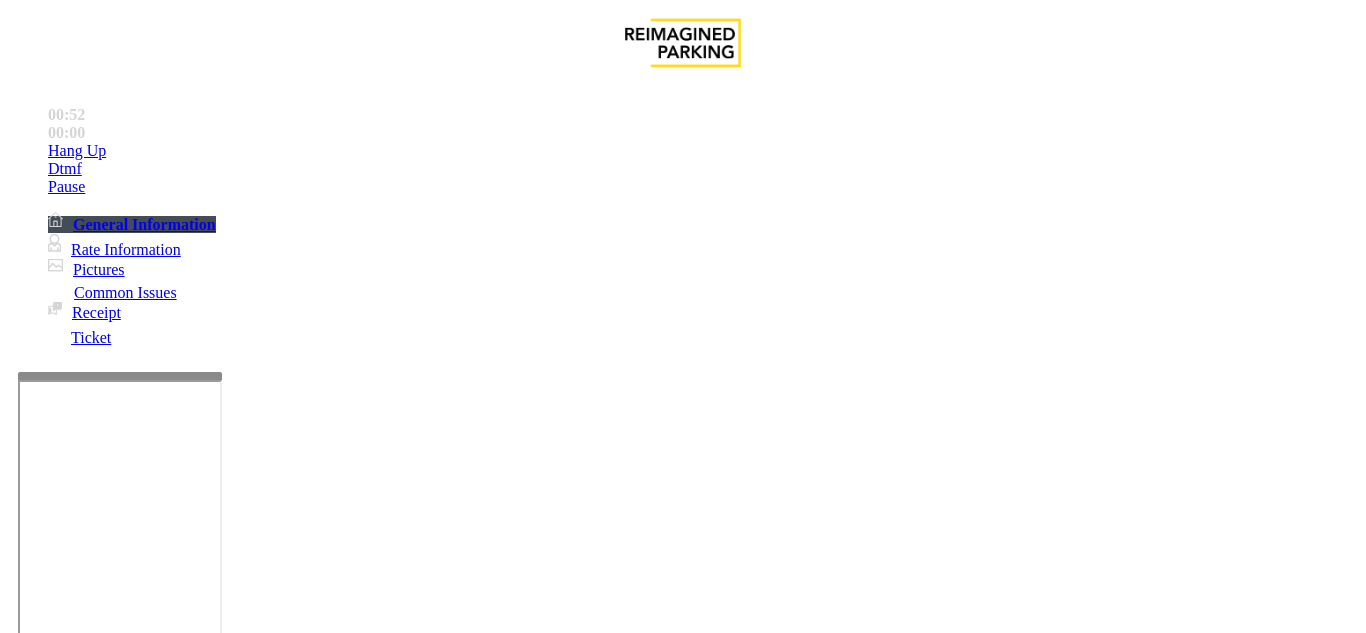 drag, startPoint x: 310, startPoint y: 490, endPoint x: 273, endPoint y: 502, distance: 38.8973 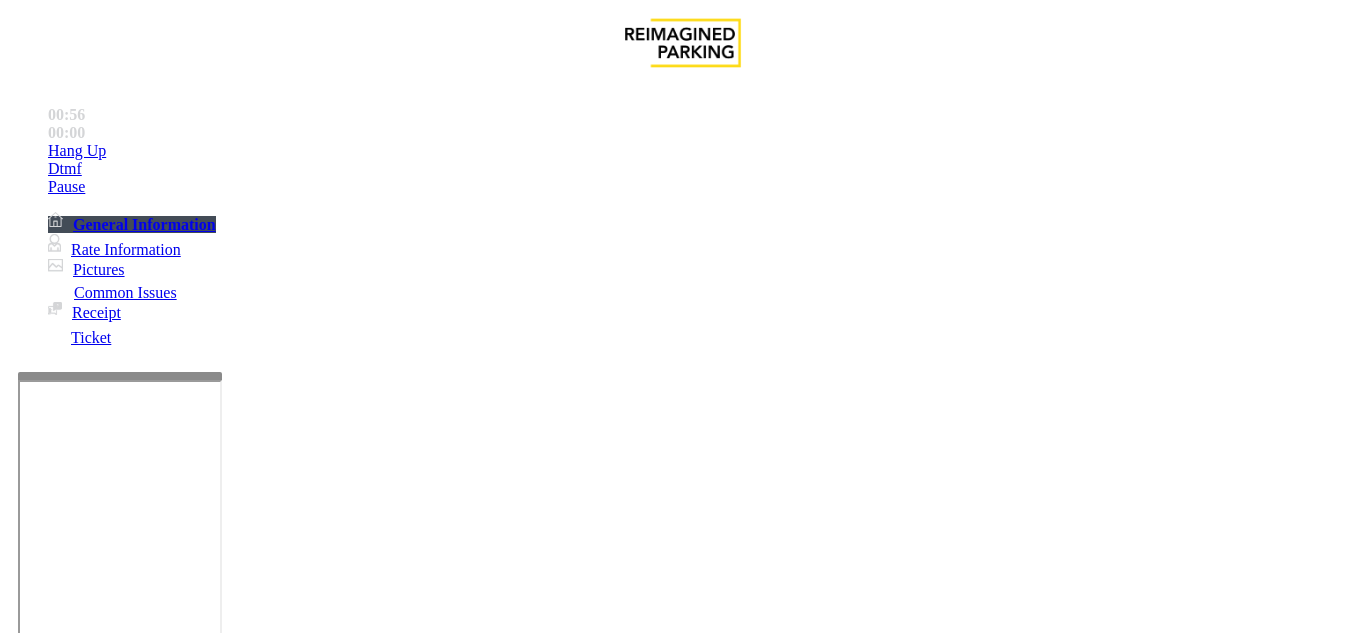 click at bounding box center [221, 1634] 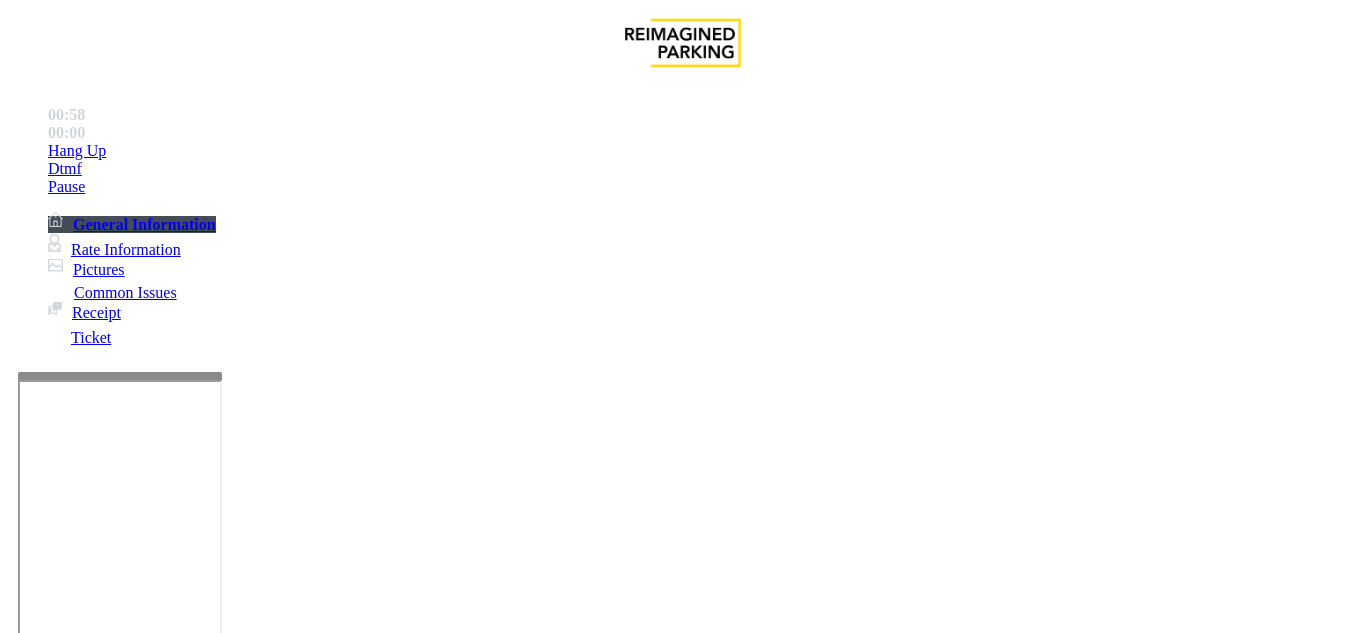 click at bounding box center [221, 1634] 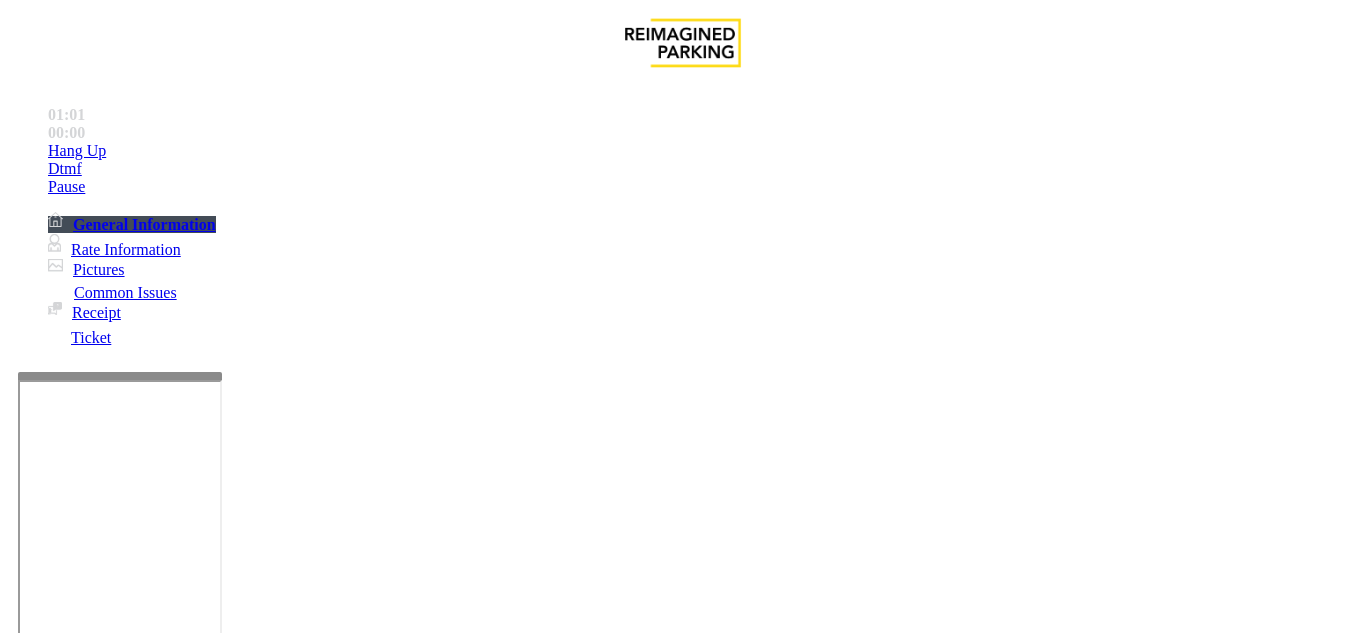 click at bounding box center [221, 1634] 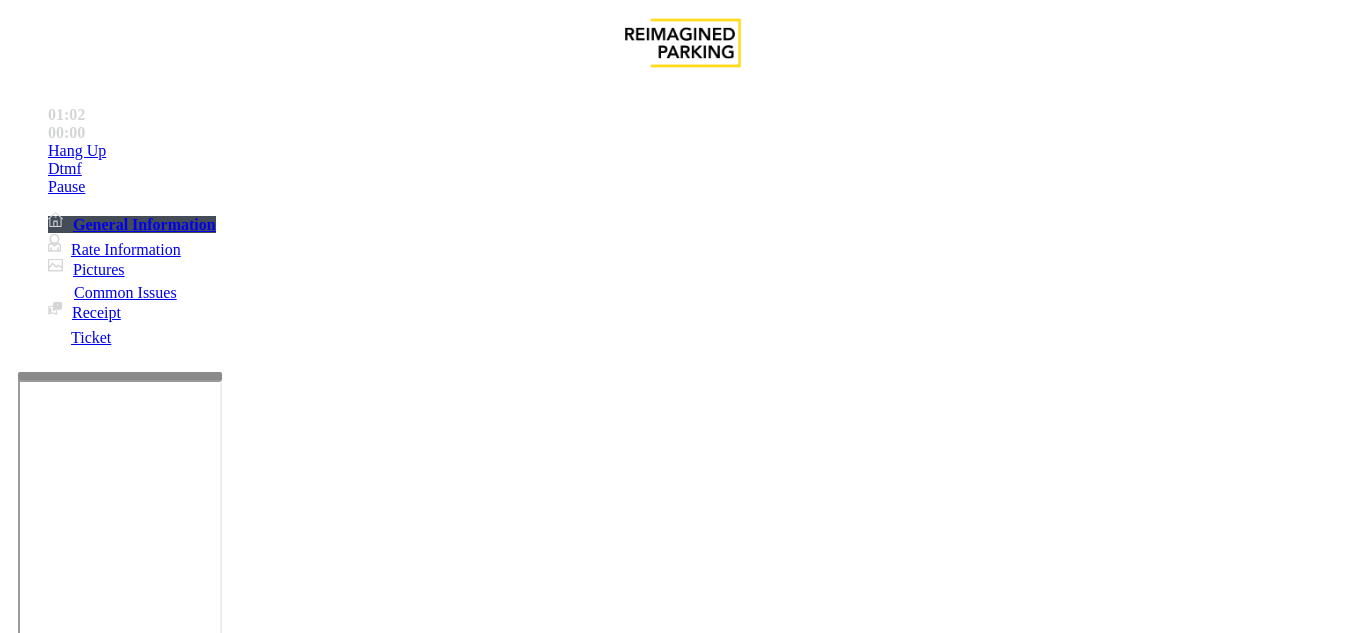 click at bounding box center (221, 1634) 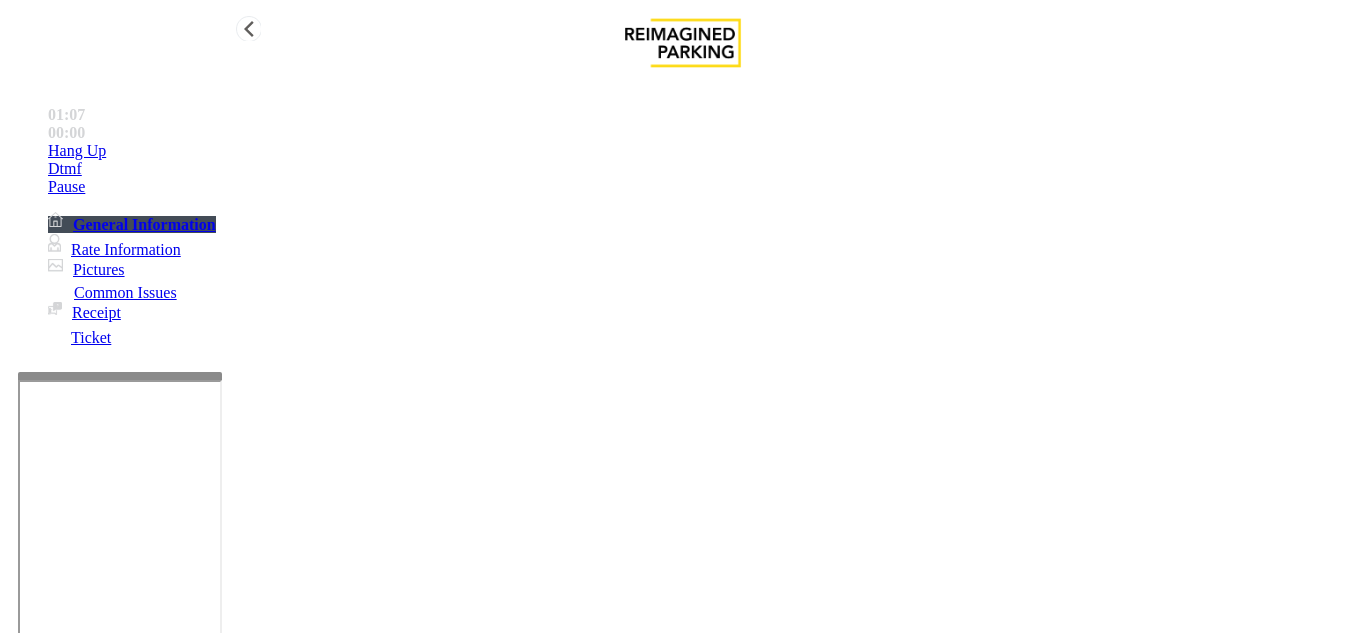 click on "Hang Up" at bounding box center (703, 151) 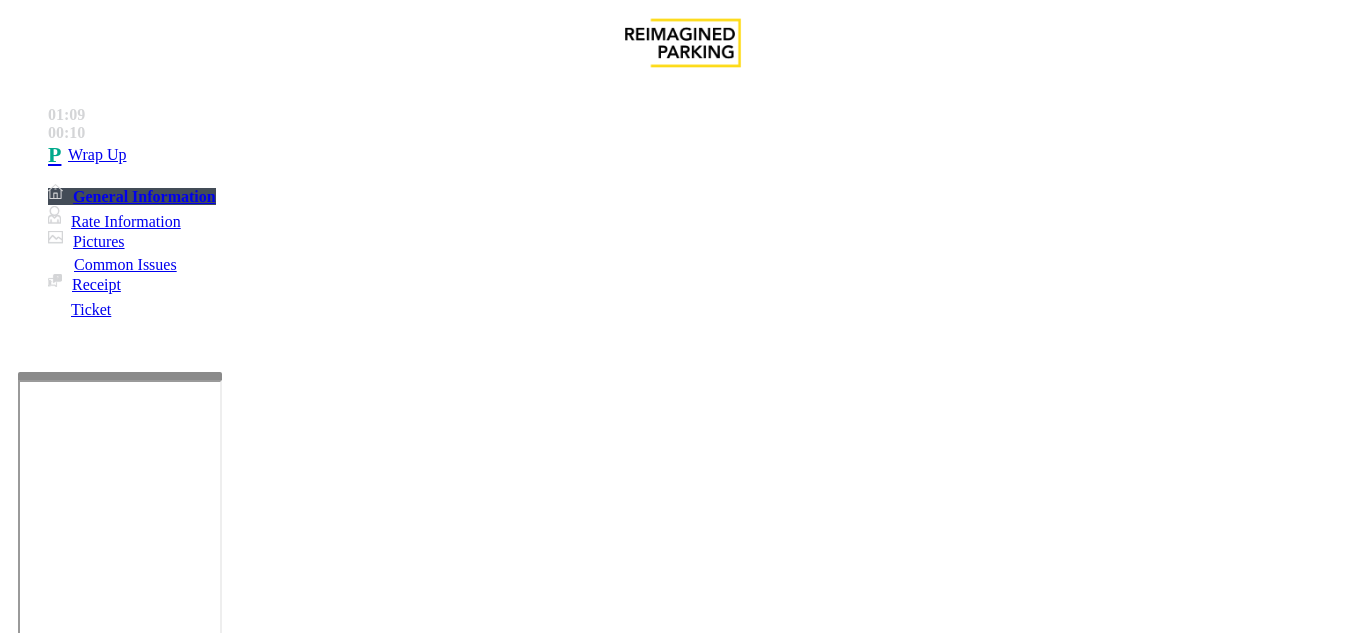 click at bounding box center (221, 1634) 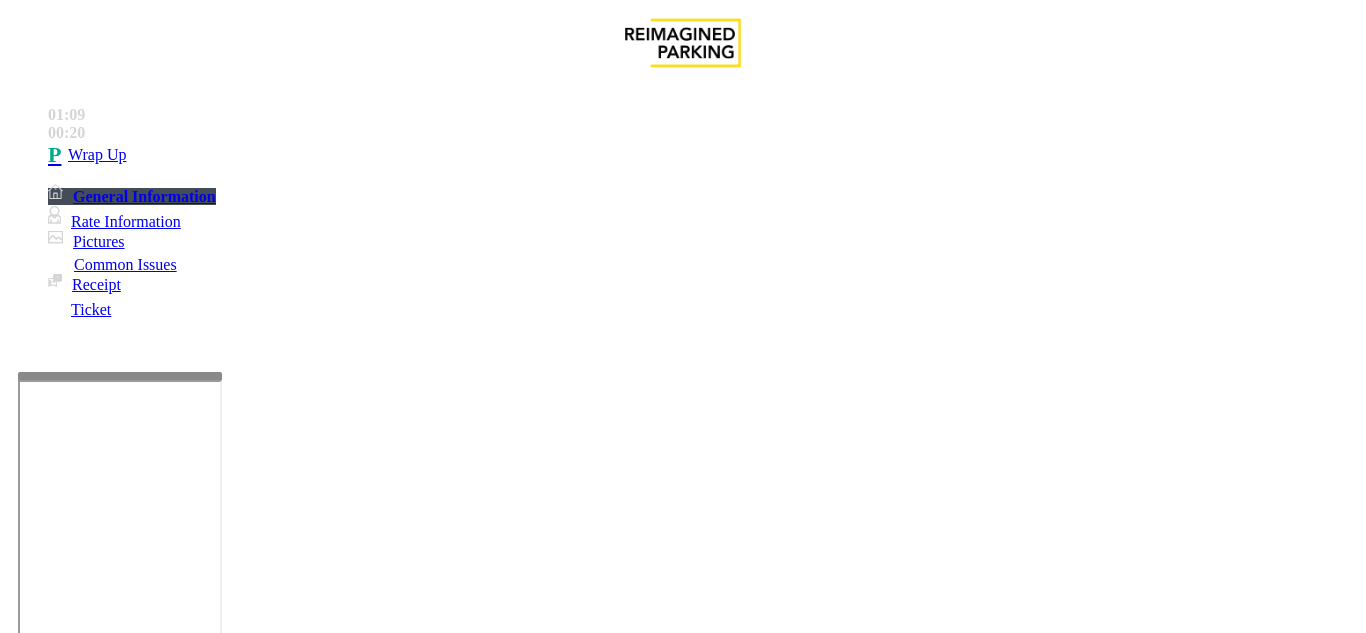 type on "**********" 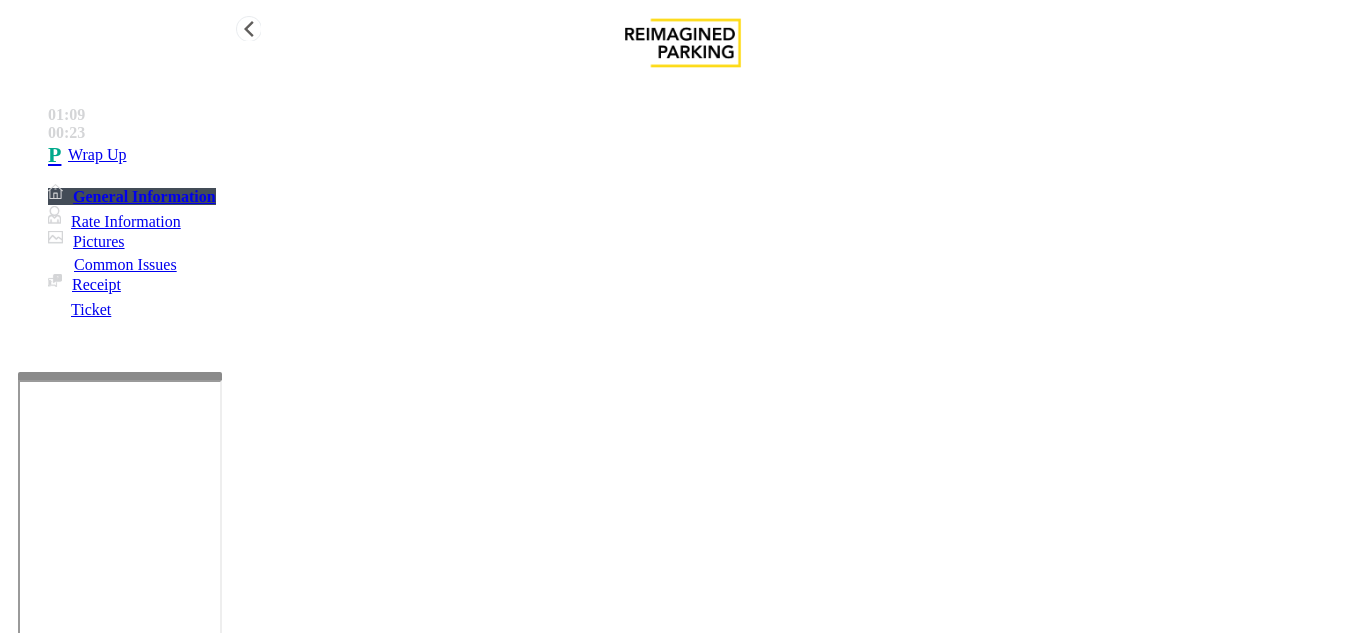 type on "**" 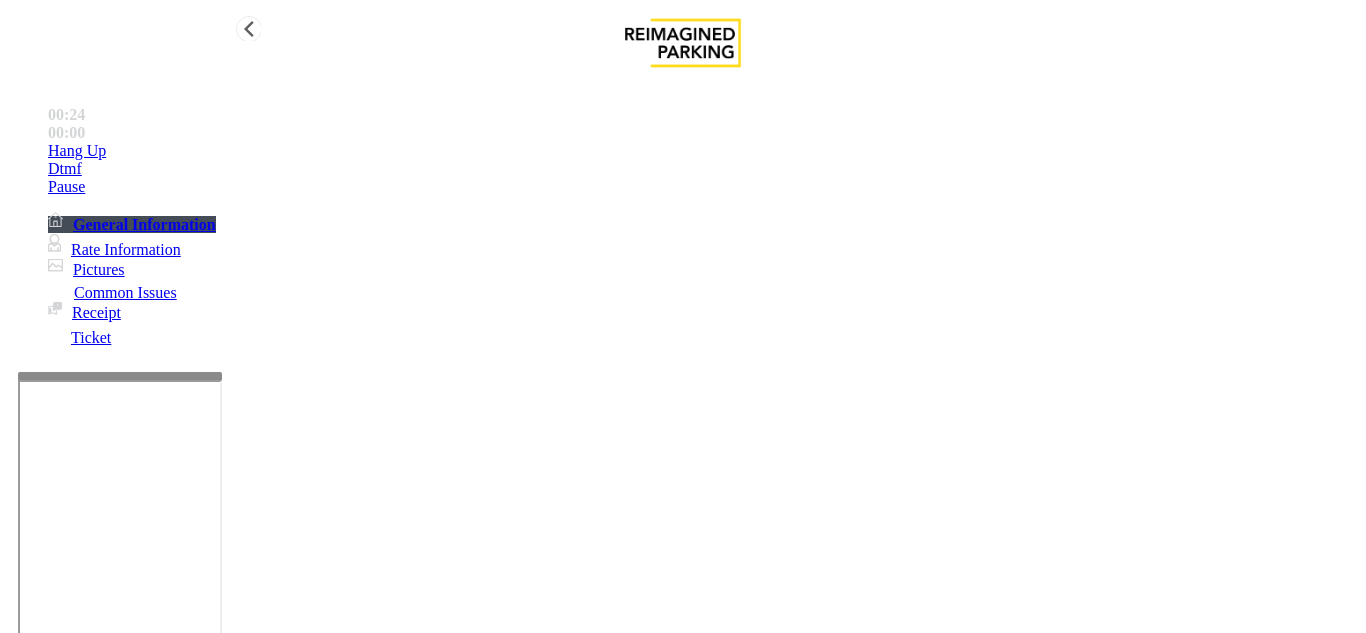 click on "Hang Up" at bounding box center [703, 151] 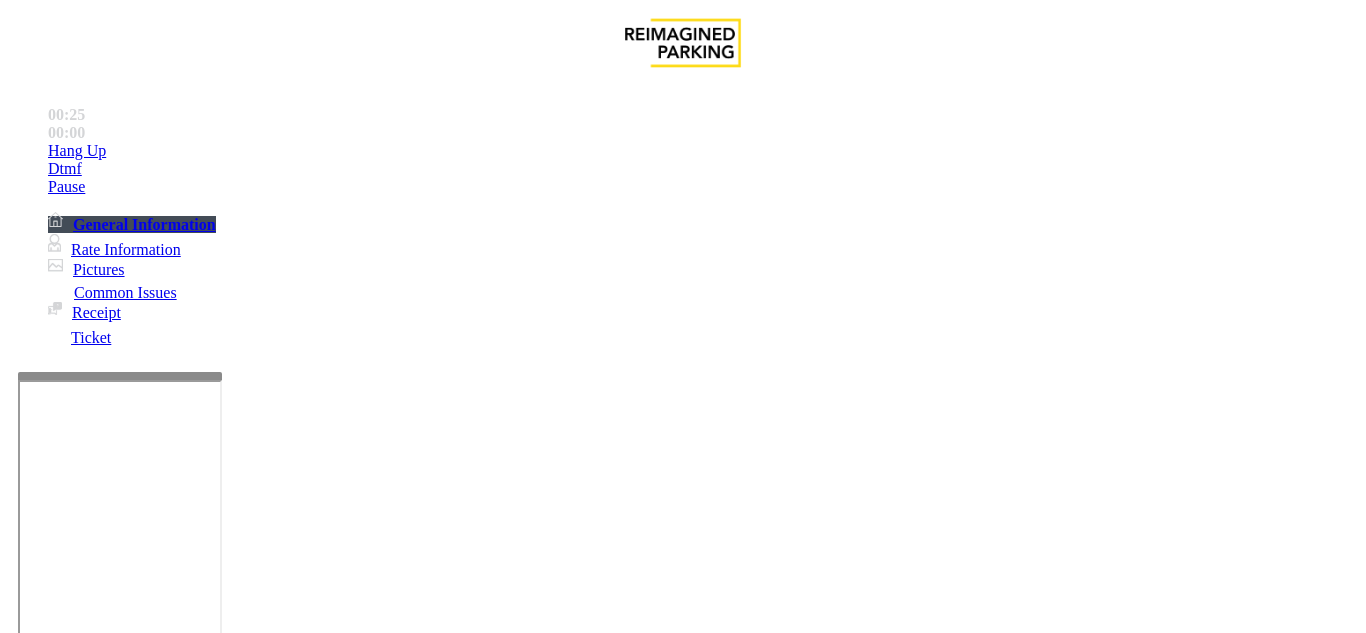 click on "Intercom Issue/No Response" at bounding box center [773, 1286] 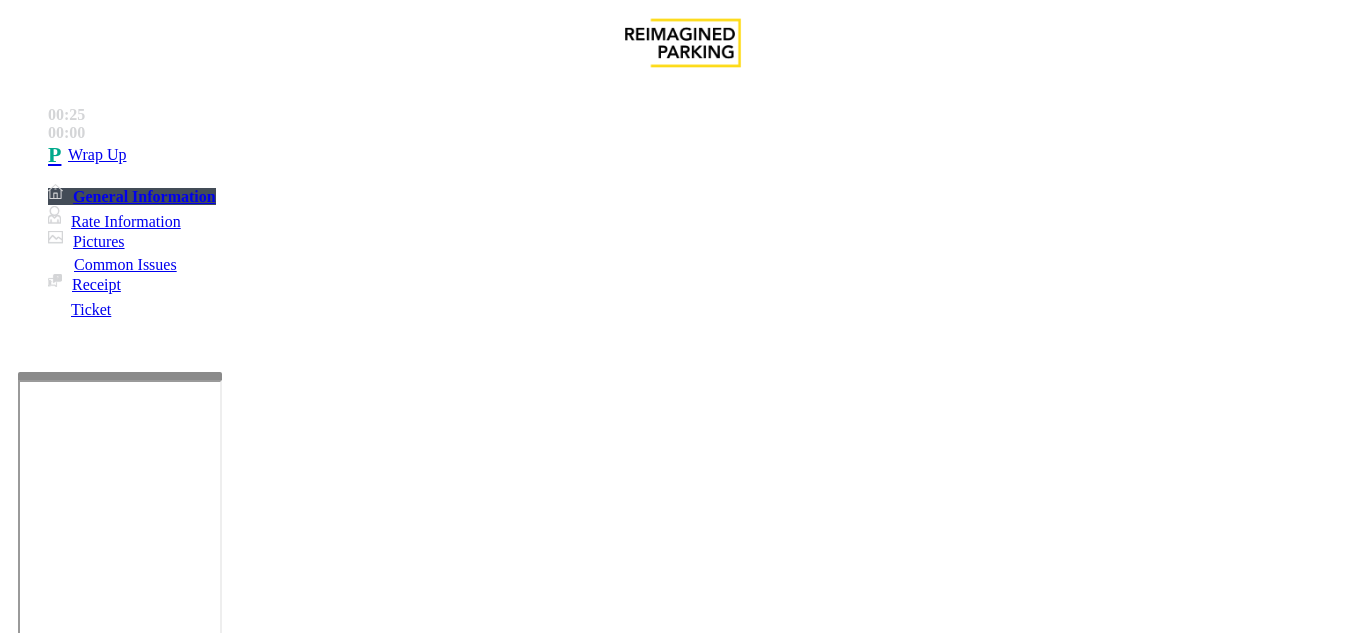click on "No Response/Unable to hear parker" at bounding box center [142, 1286] 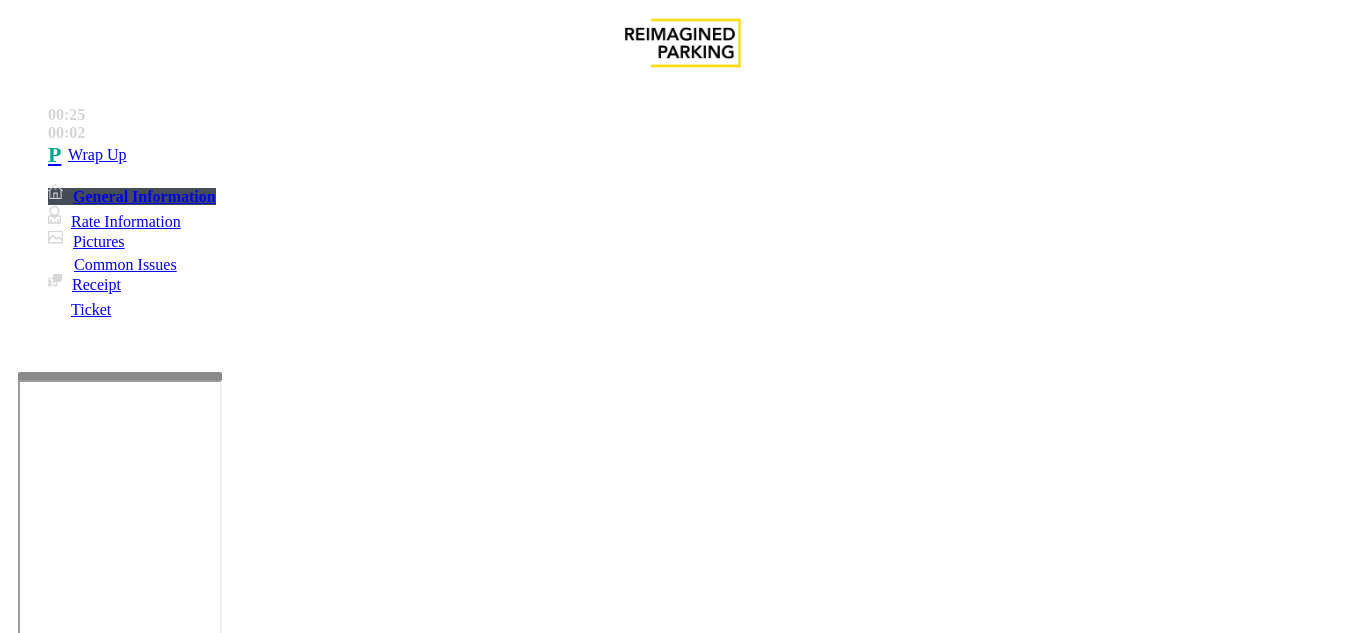 drag, startPoint x: 328, startPoint y: 185, endPoint x: 593, endPoint y: 183, distance: 265.00754 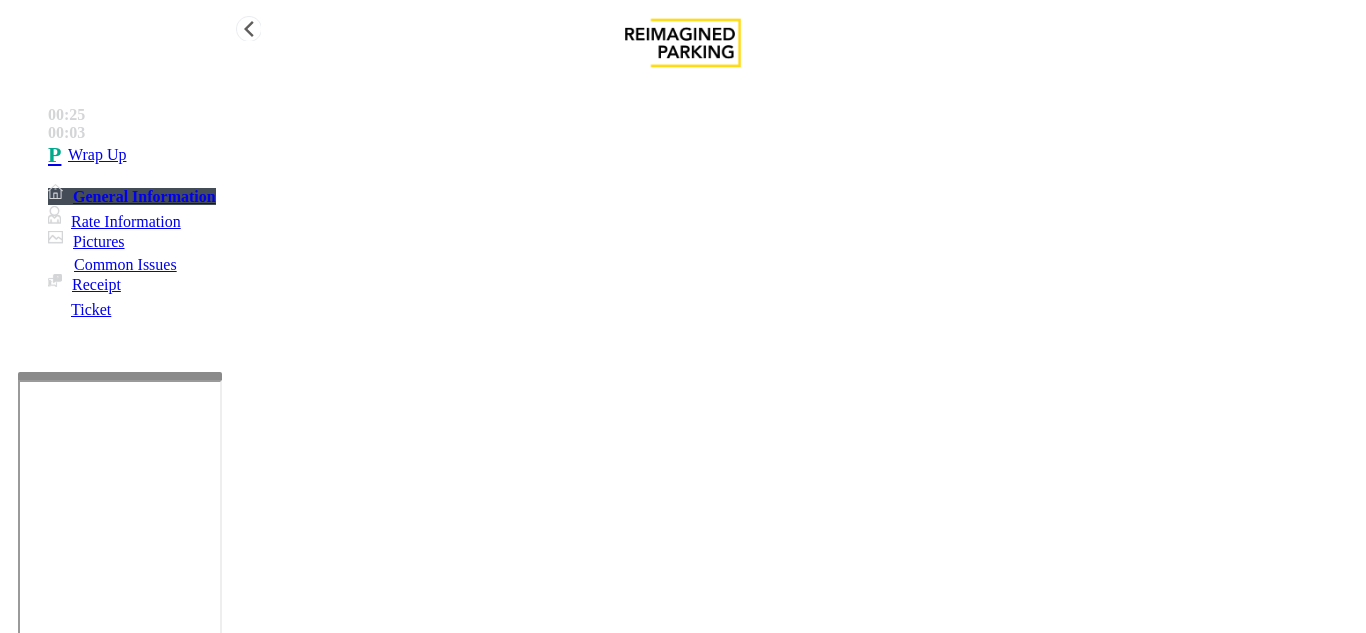 type on "**********" 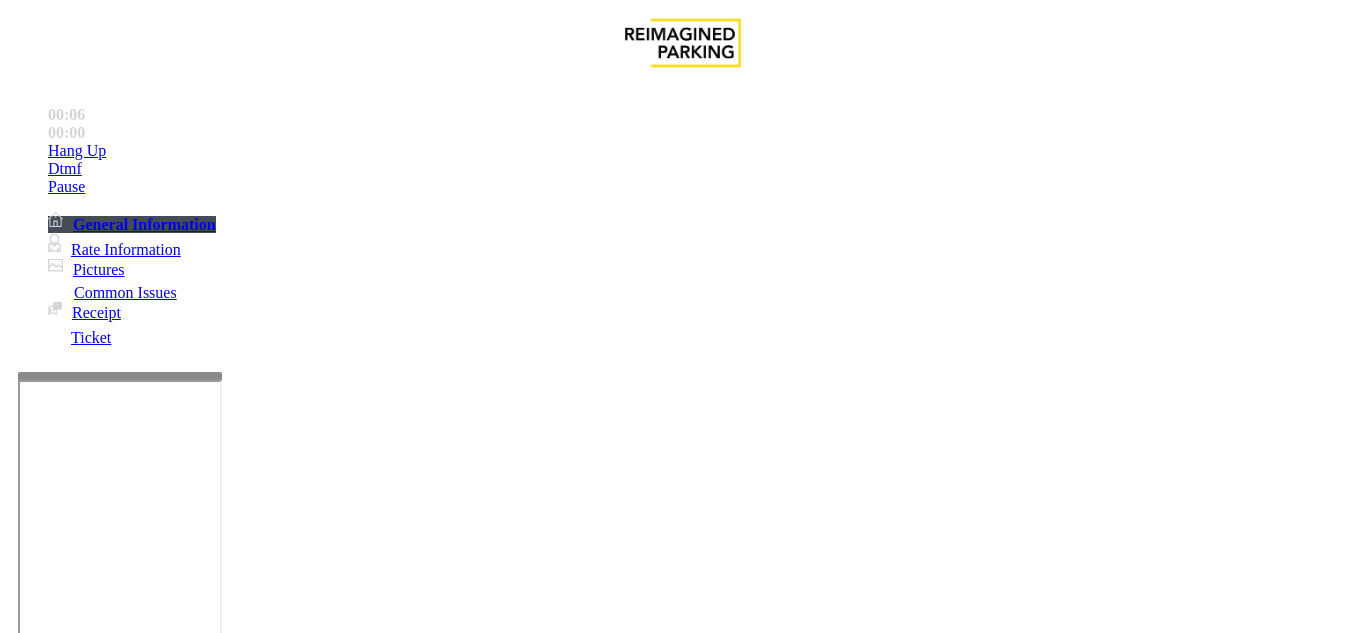 scroll, scrollTop: 500, scrollLeft: 0, axis: vertical 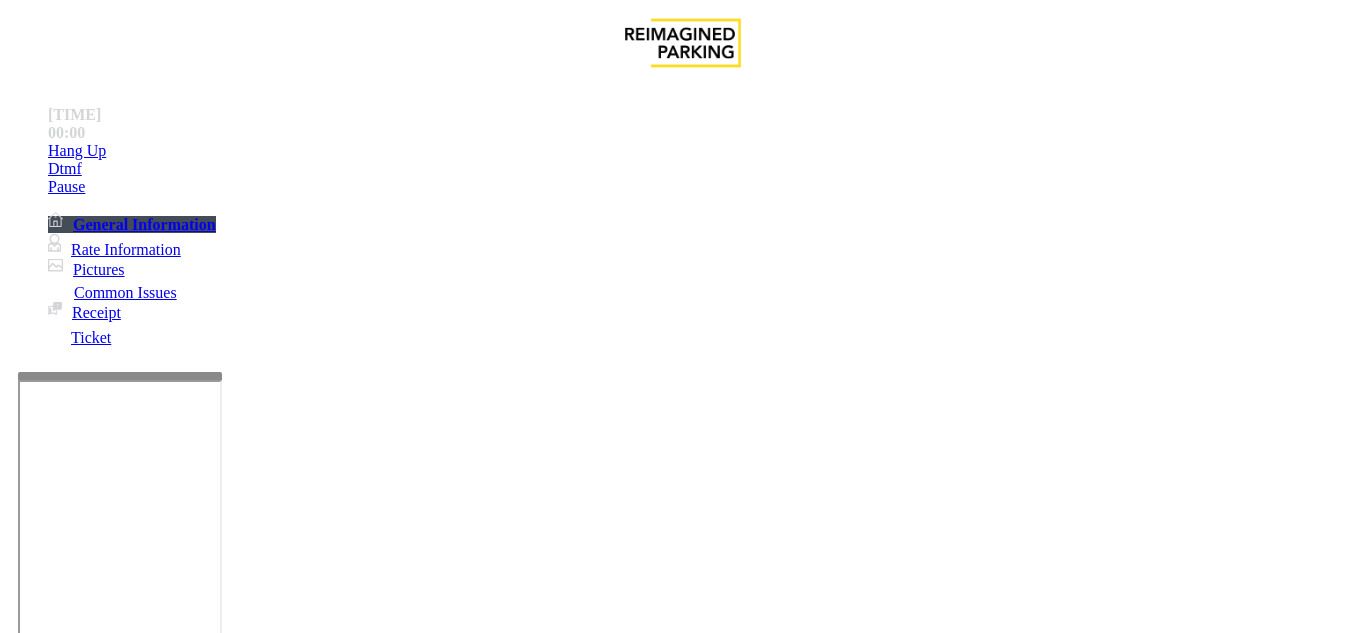 click on "Equipment Issue" at bounding box center [483, 1286] 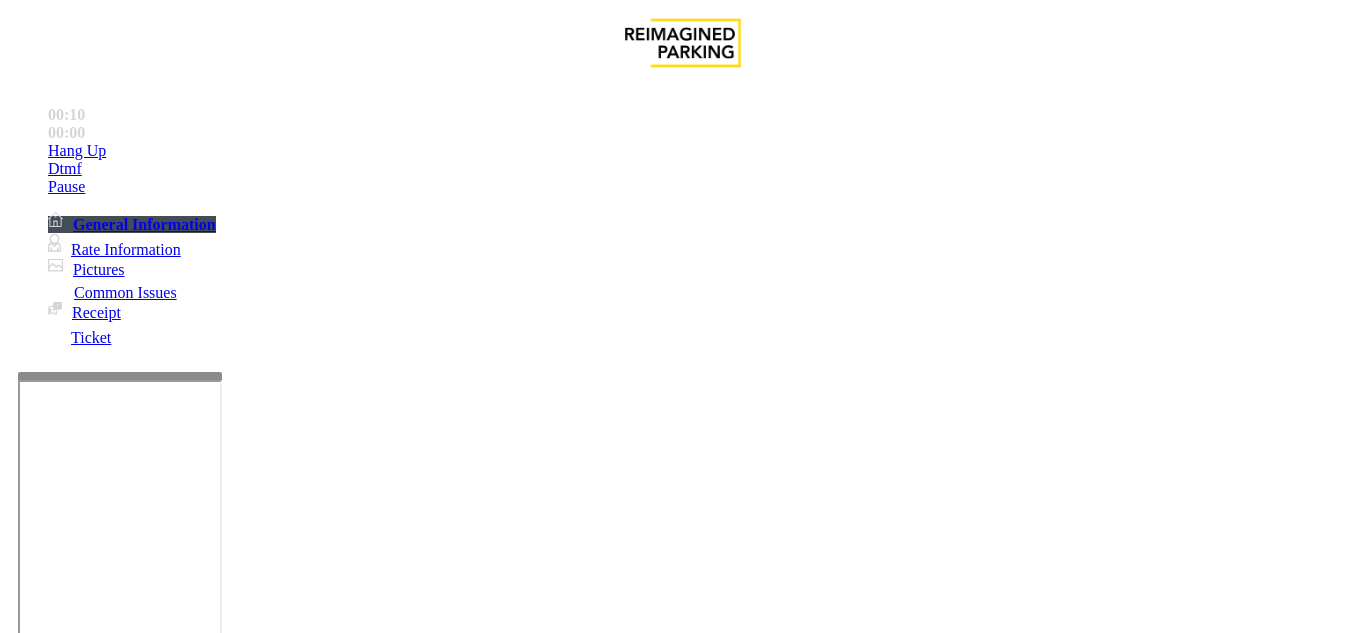 drag, startPoint x: 629, startPoint y: 303, endPoint x: 715, endPoint y: 360, distance: 103.17461 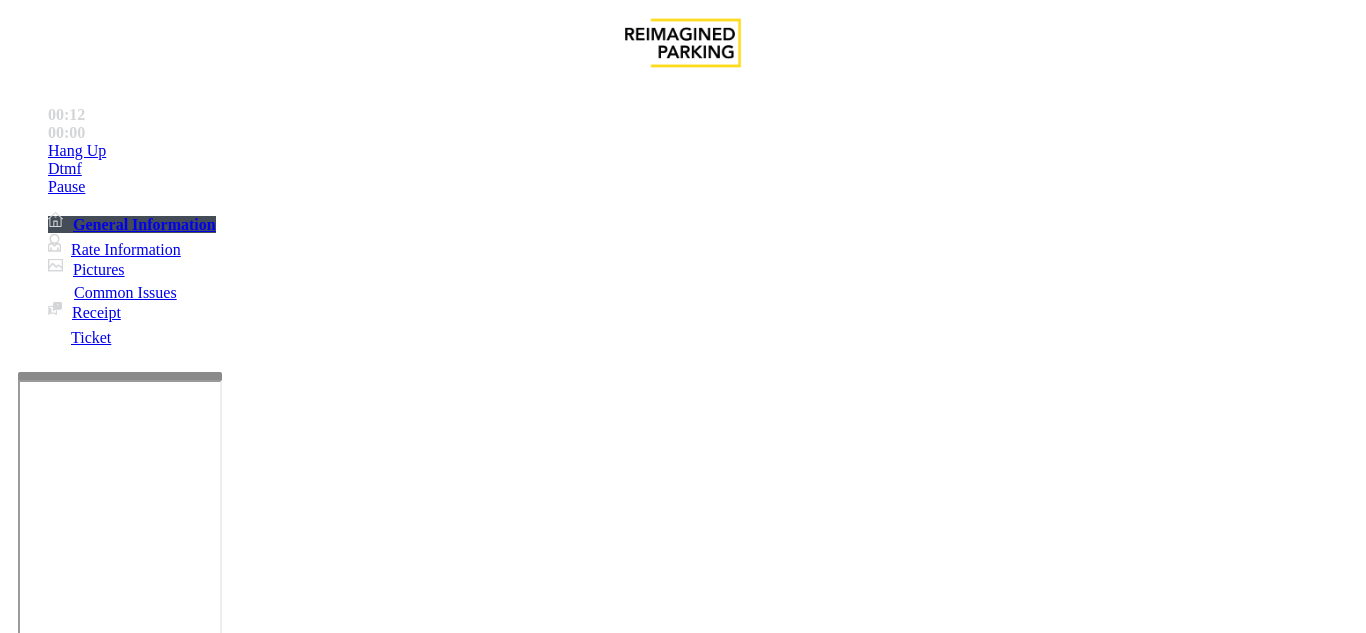 click at bounding box center (221, 1642) 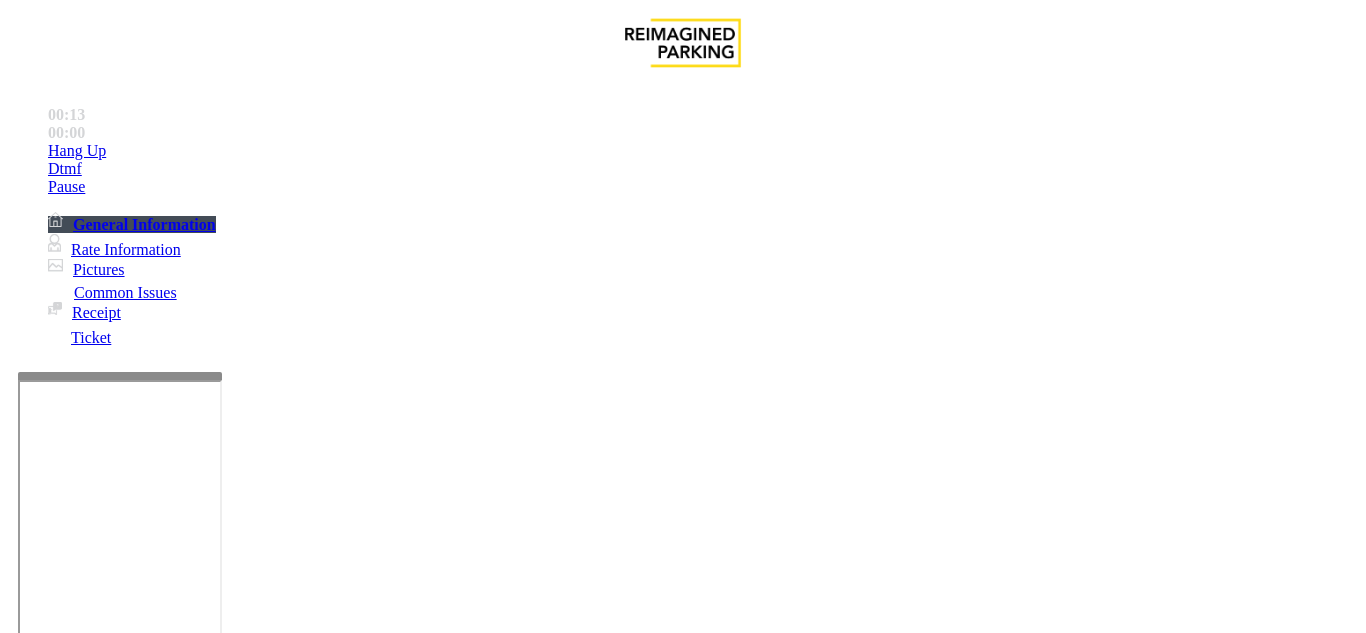 scroll, scrollTop: 0, scrollLeft: 0, axis: both 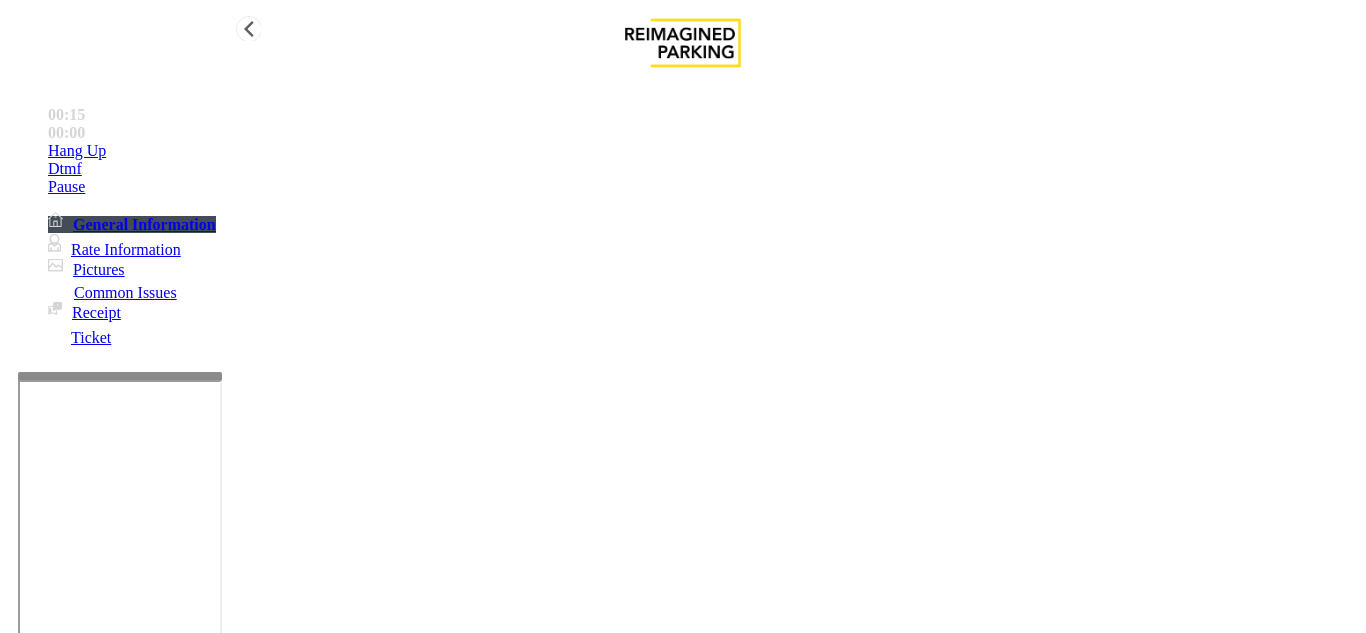 type on "**********" 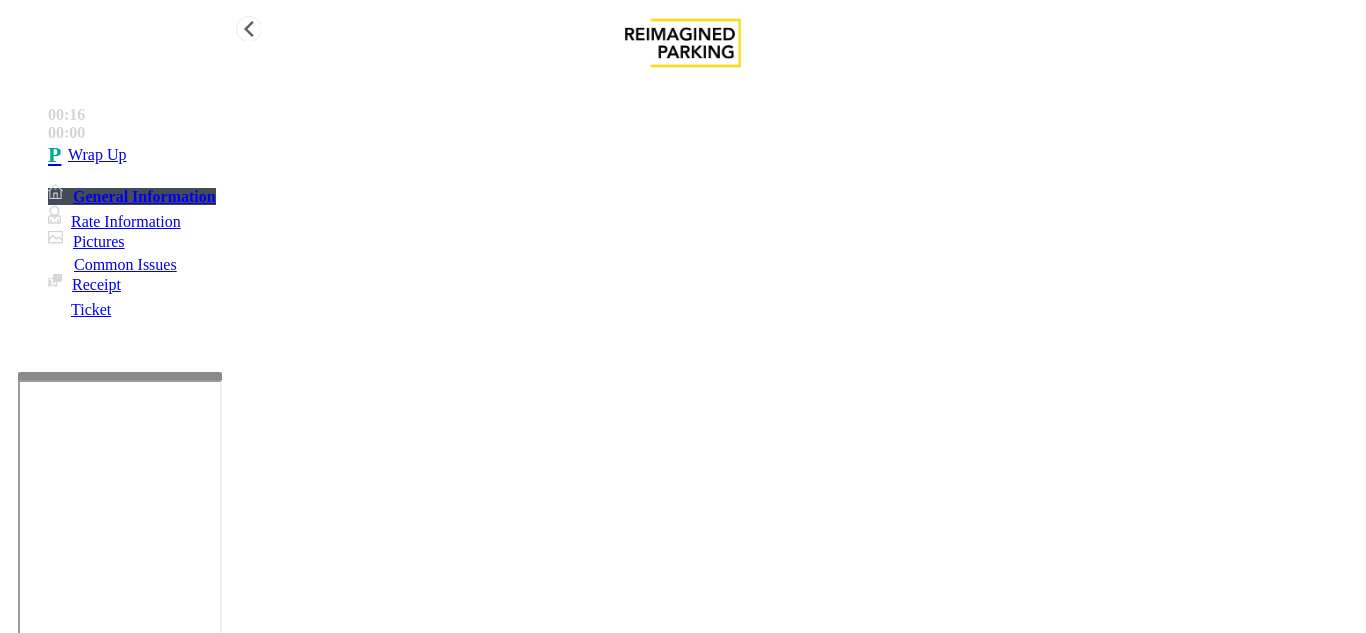 click on "Wrap Up" at bounding box center (703, 155) 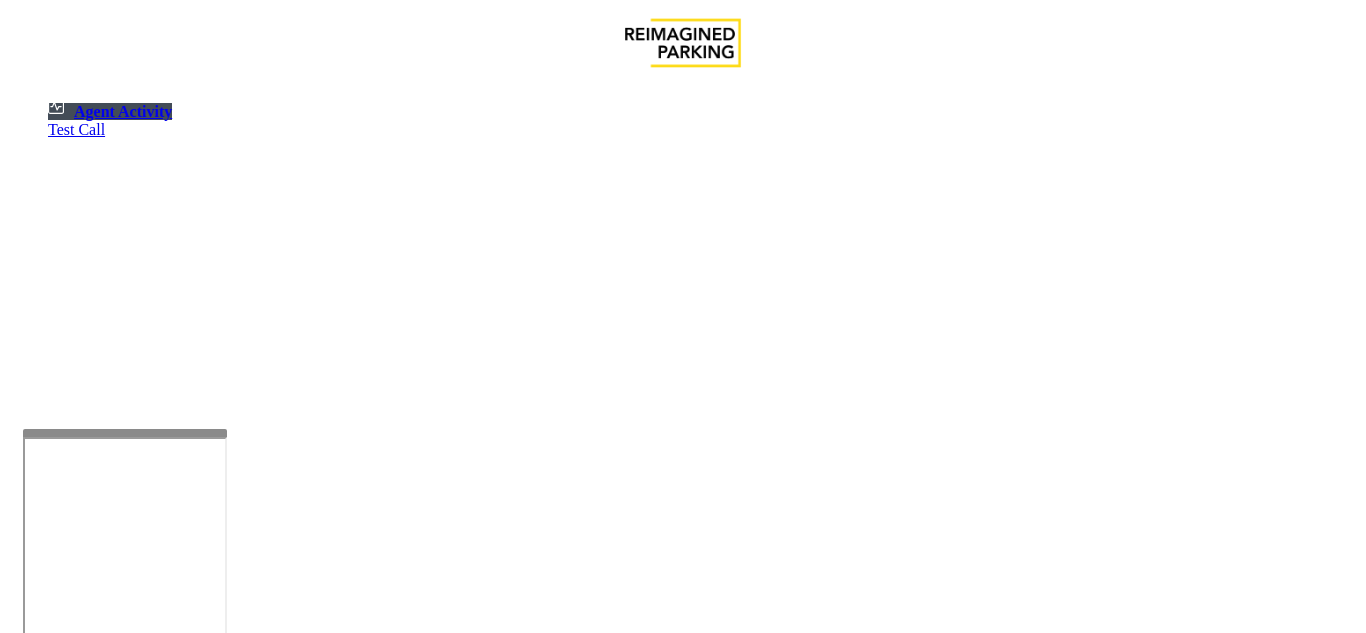 click at bounding box center (125, 433) 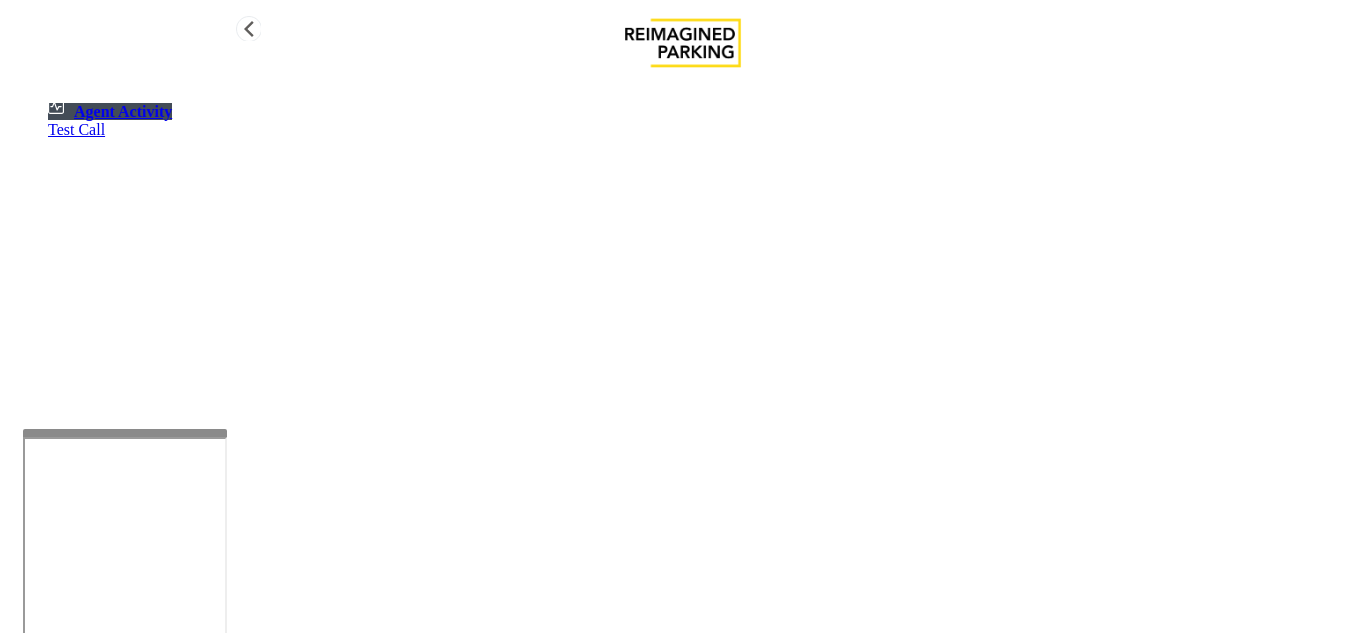 click on "Agent Activity" at bounding box center (123, 111) 